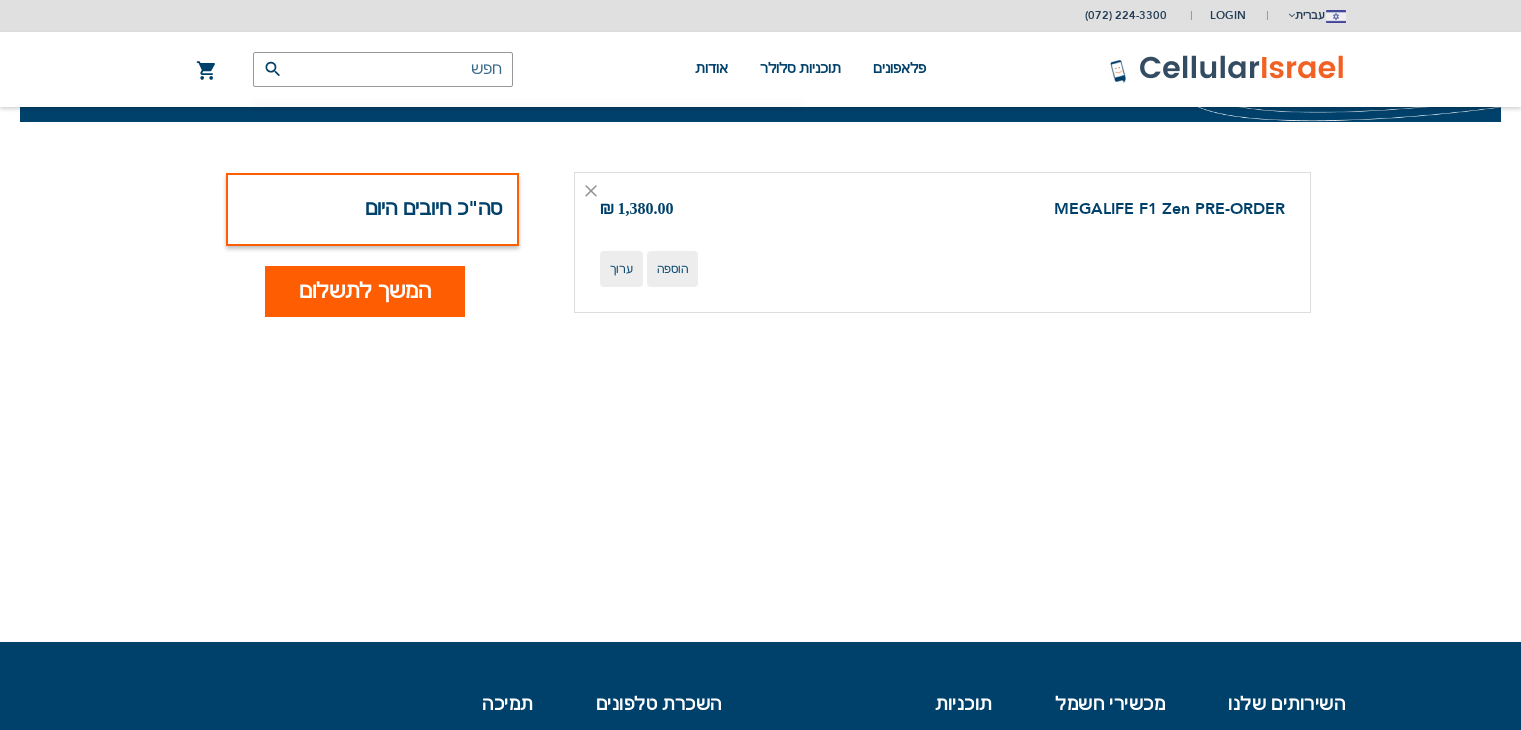 scroll, scrollTop: 0, scrollLeft: 0, axis: both 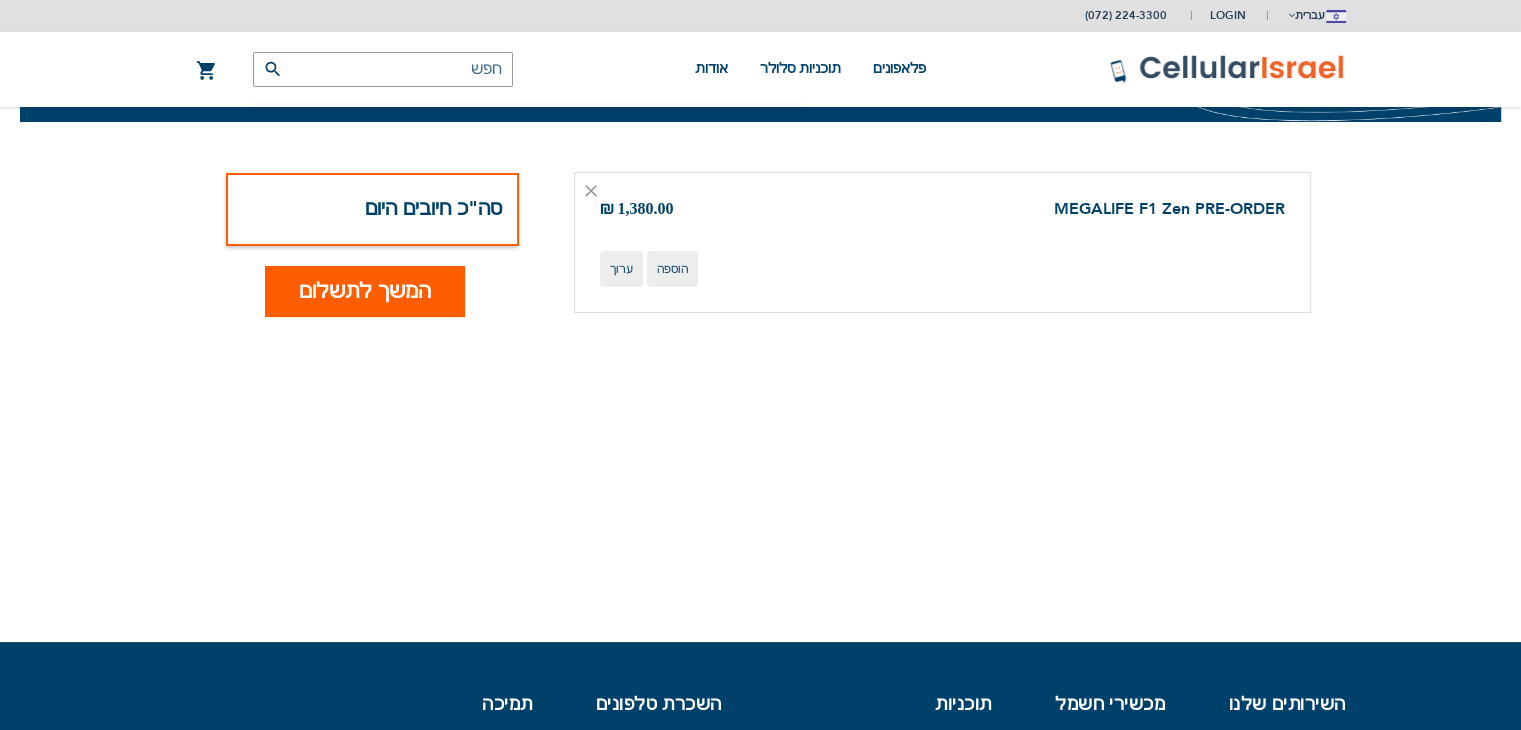 click on "המשך לתשלום" at bounding box center (365, 291) 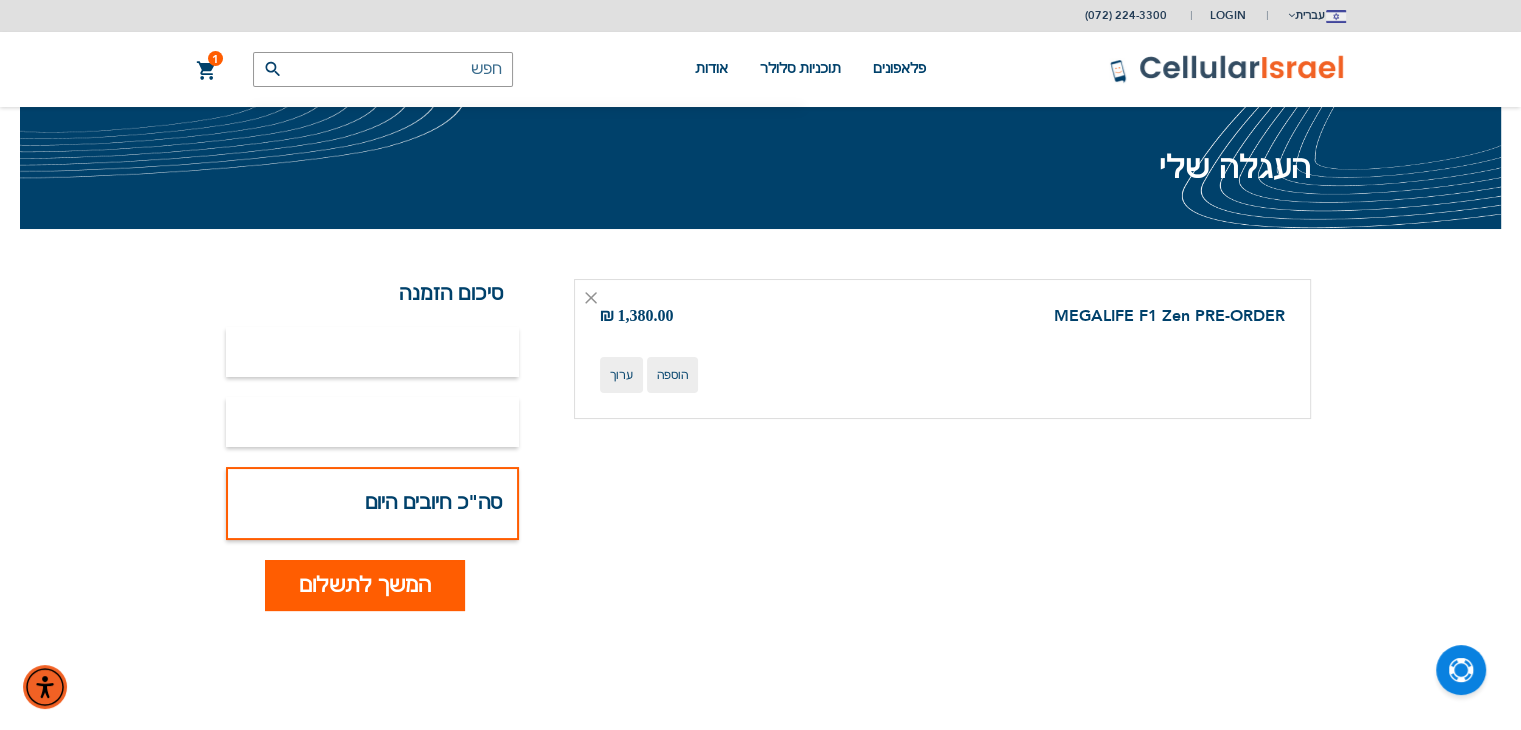 click at bounding box center [372, 352] 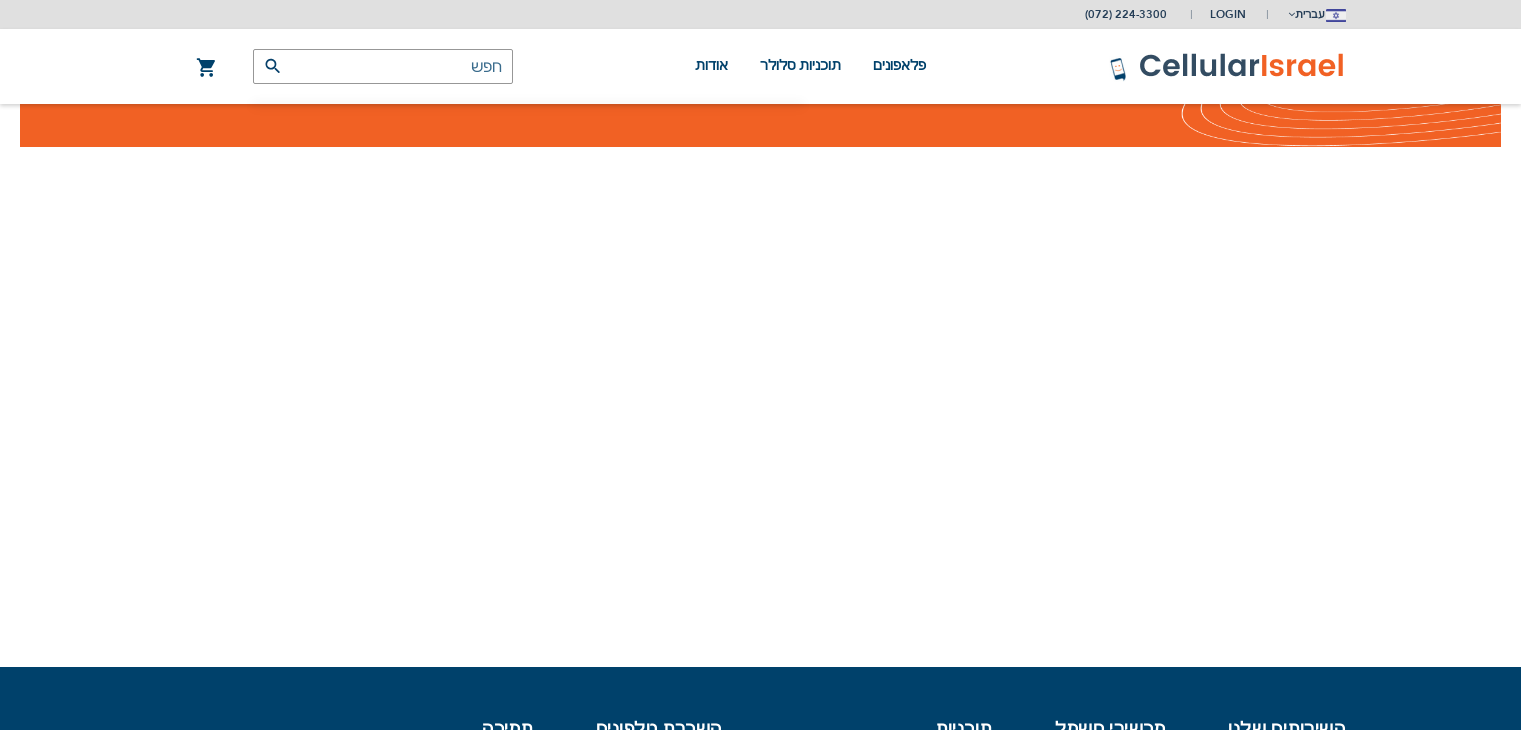 scroll, scrollTop: 0, scrollLeft: 0, axis: both 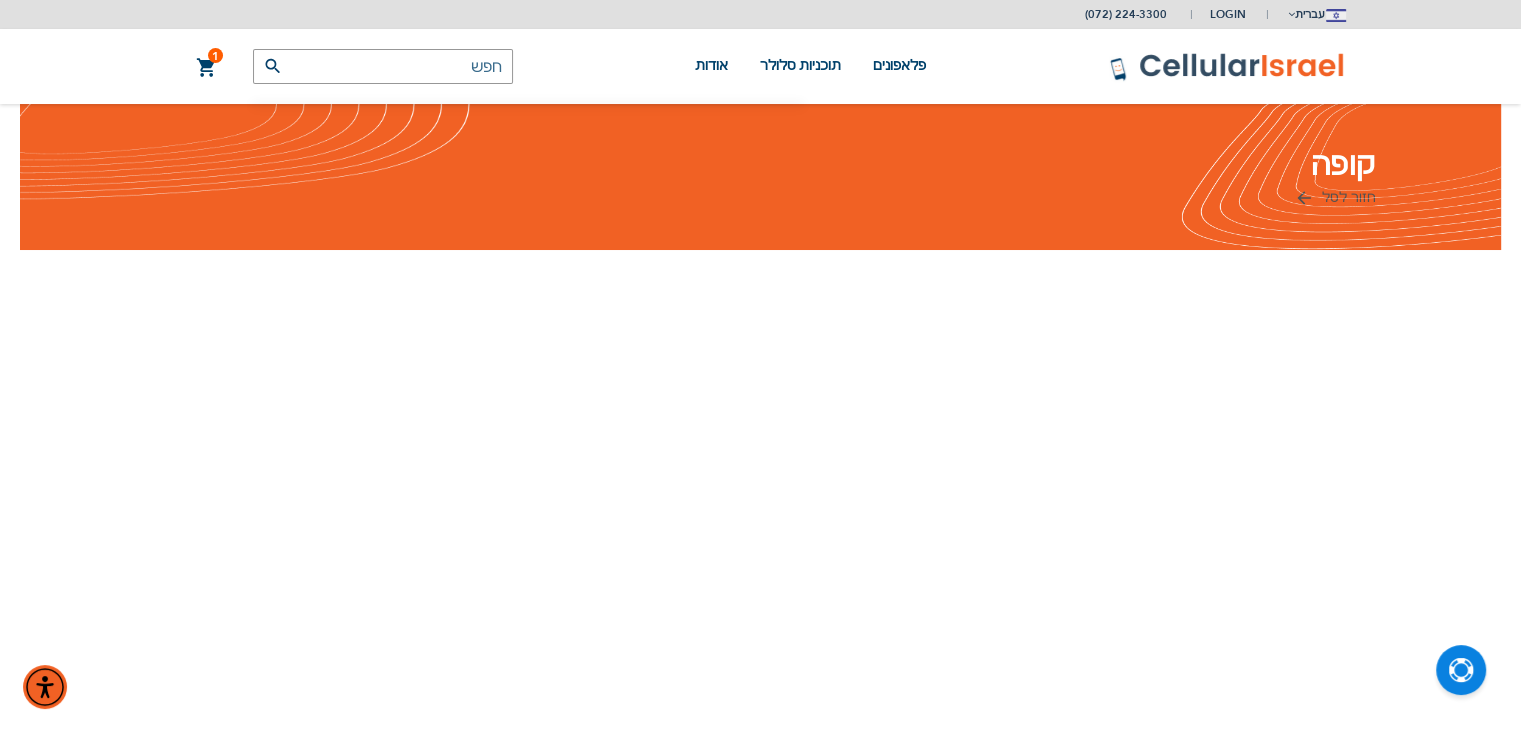 drag, startPoint x: 1013, startPoint y: 379, endPoint x: 1001, endPoint y: 213, distance: 166.43317 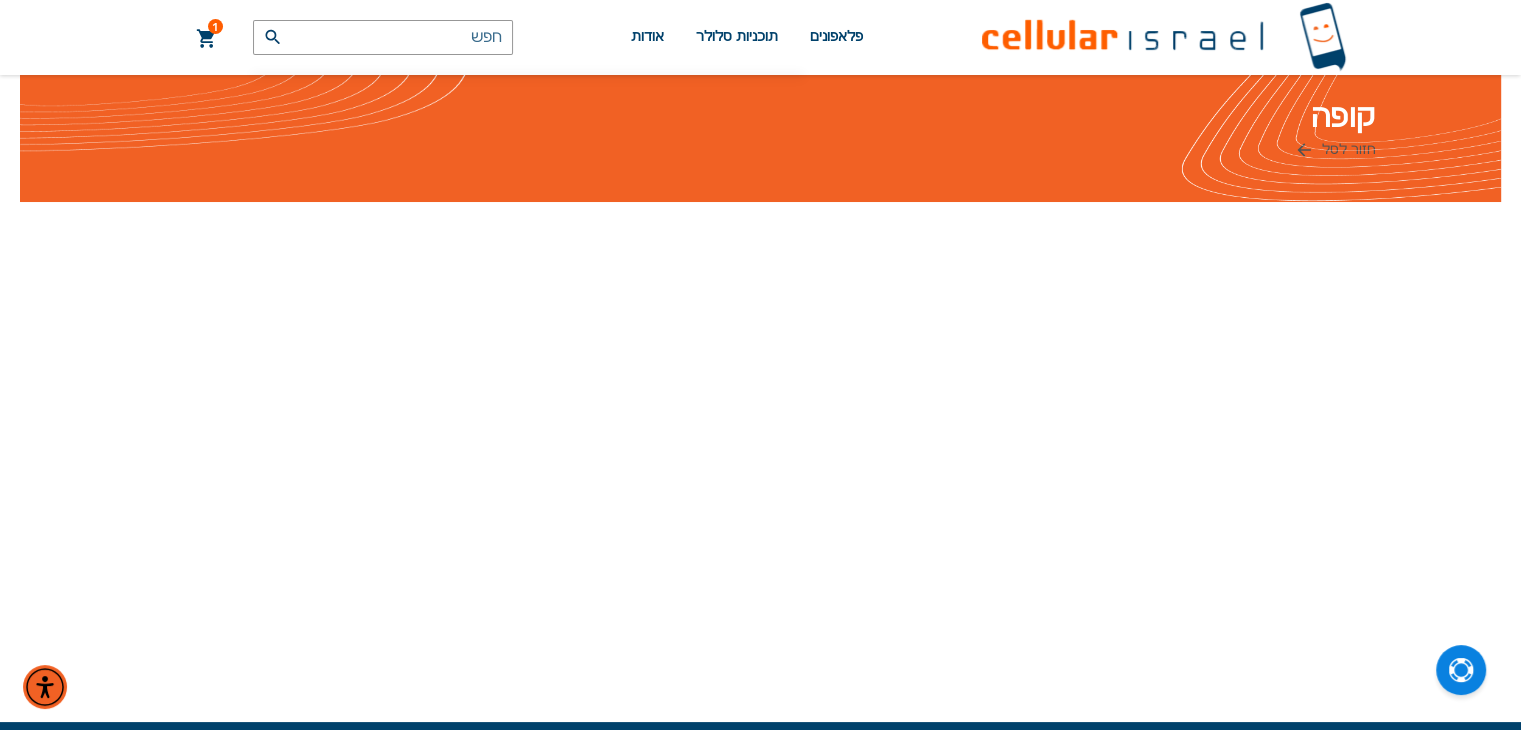 scroll, scrollTop: 50, scrollLeft: 0, axis: vertical 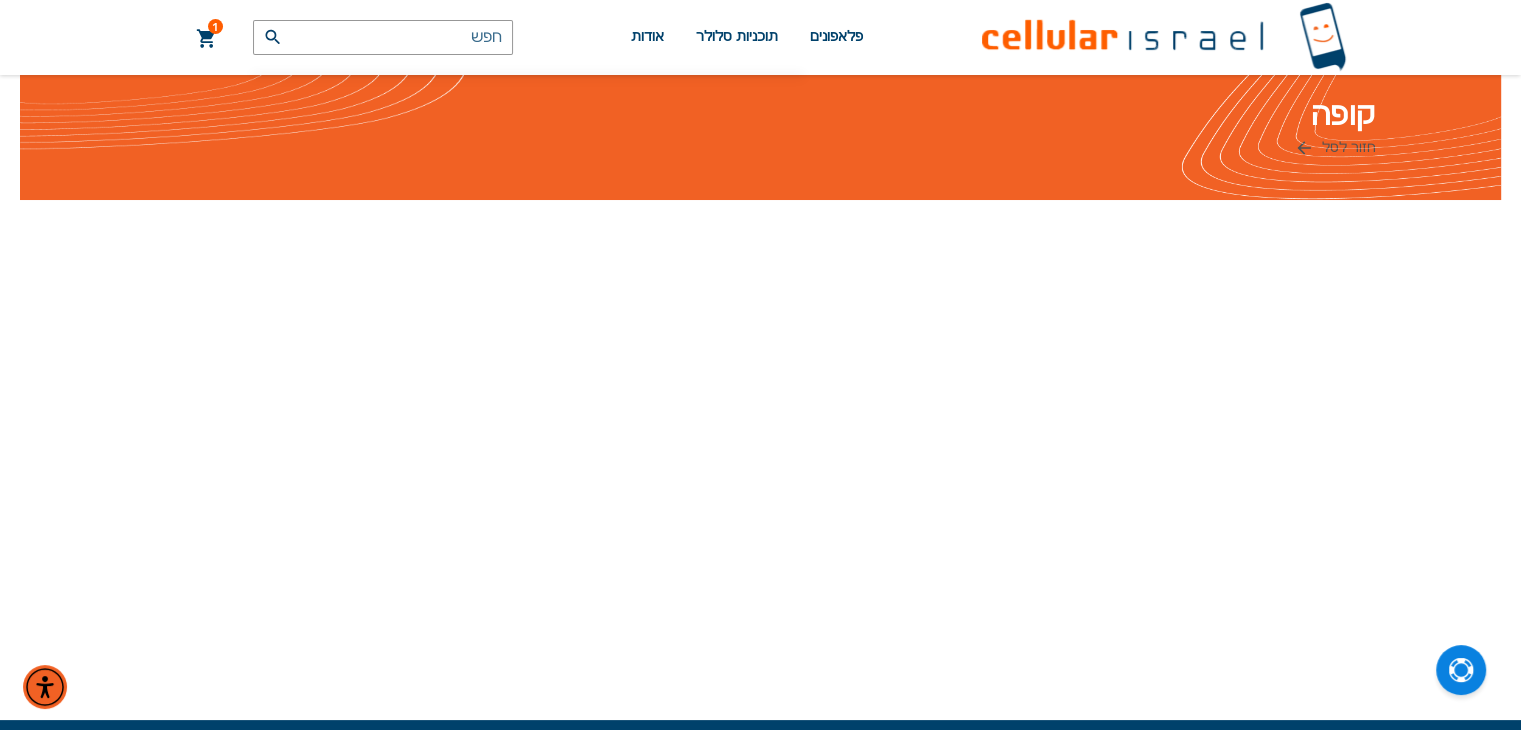 click on "קופה
חזור לסל
כניסה" at bounding box center (760, 127) 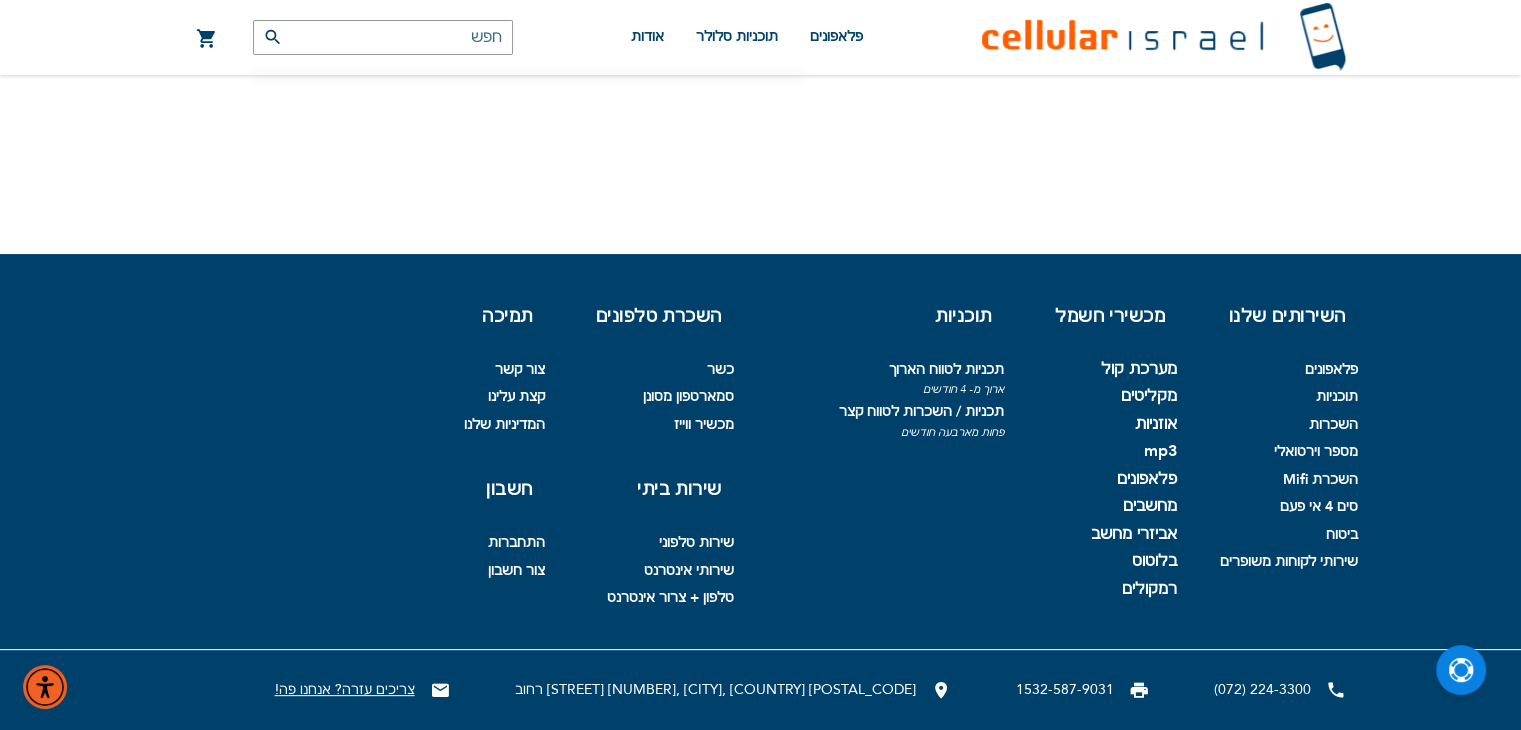 scroll, scrollTop: 0, scrollLeft: 0, axis: both 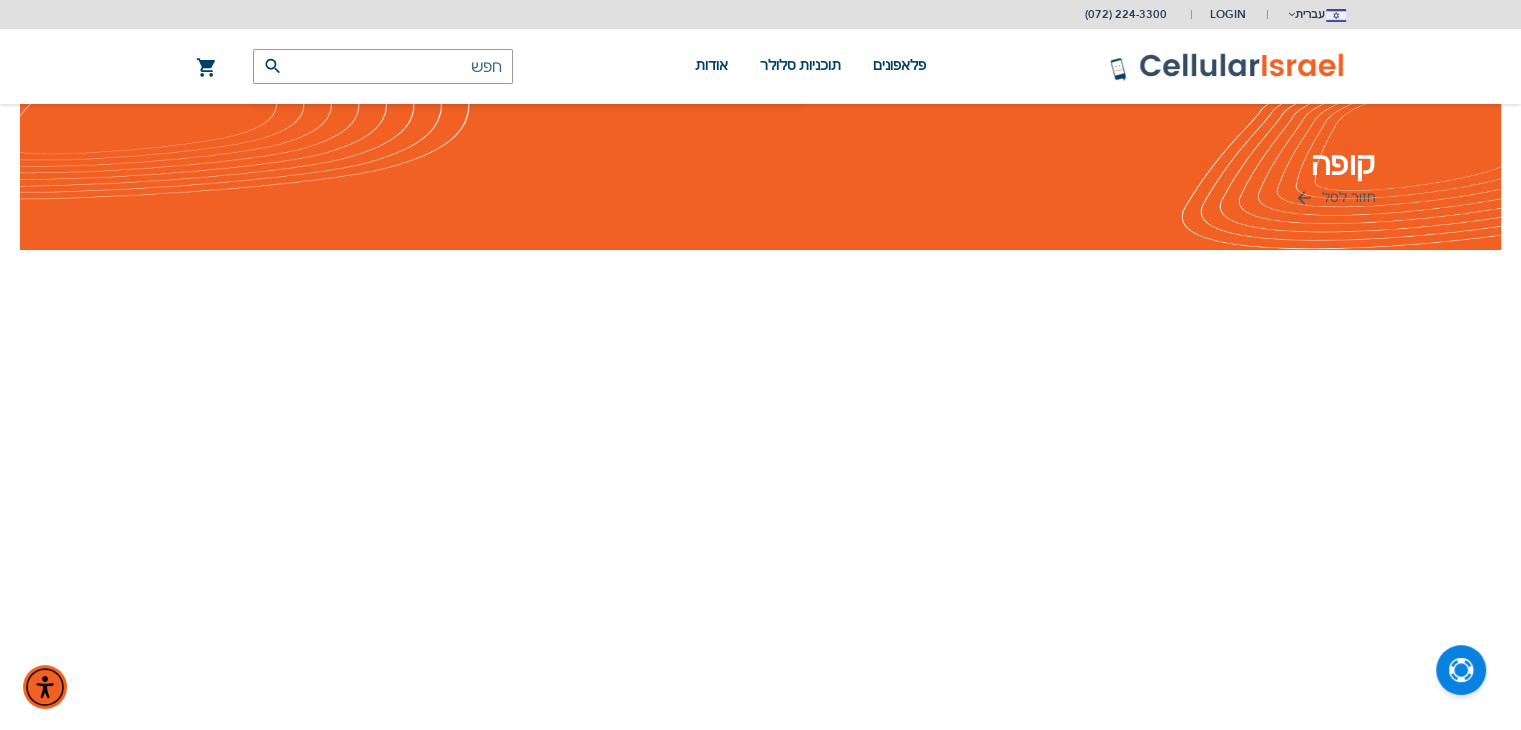 click on "קופה
חזור לסל
כניסה" at bounding box center [760, 177] 